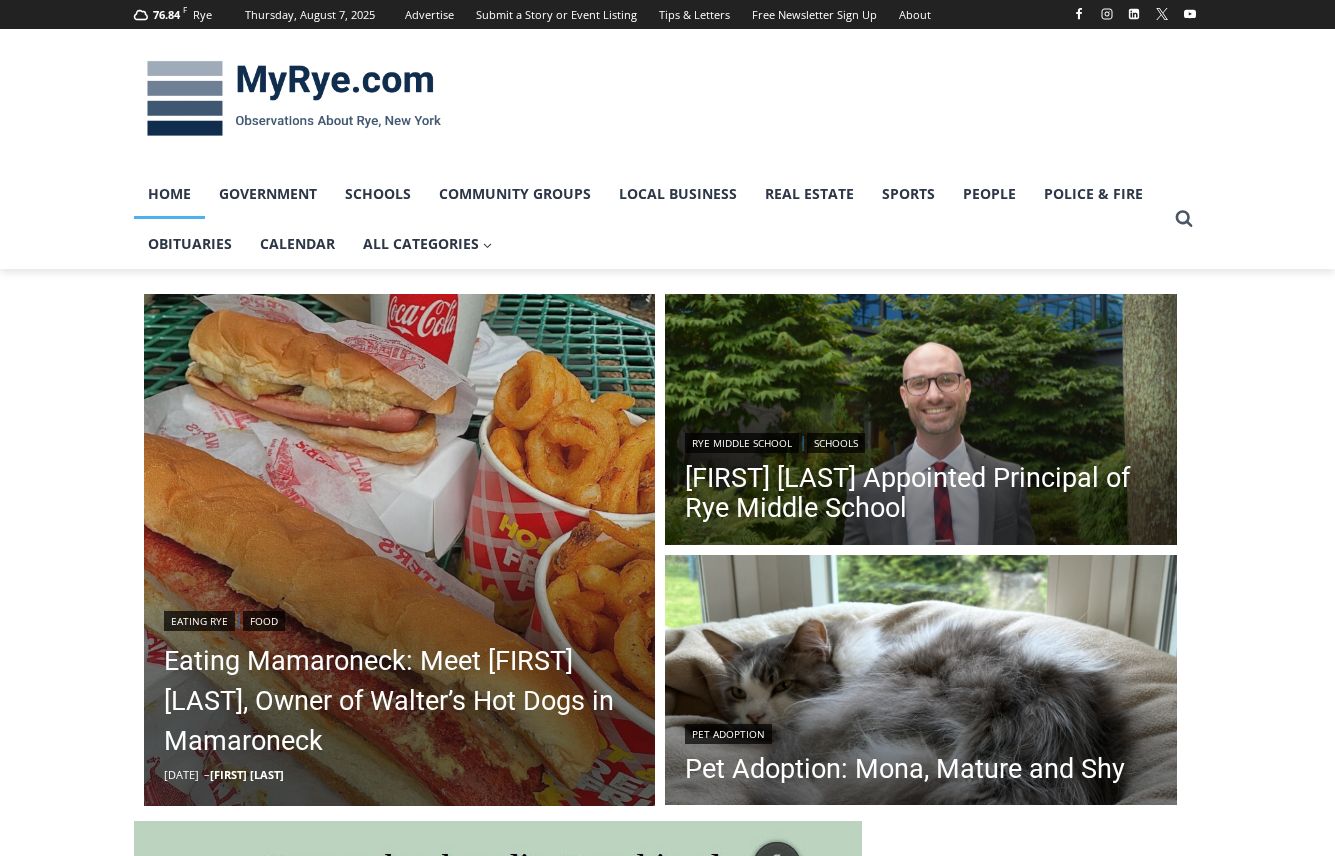 scroll, scrollTop: 0, scrollLeft: 0, axis: both 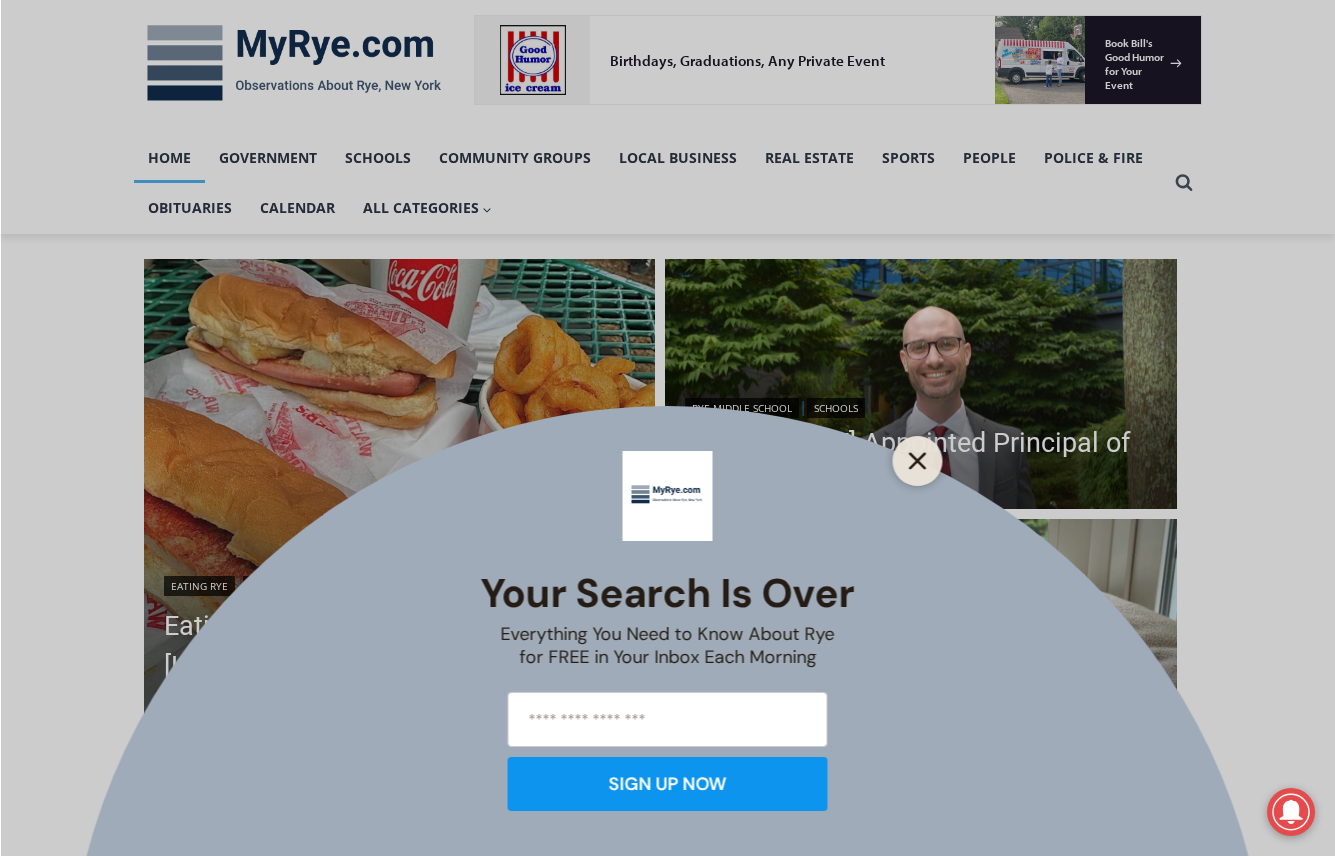 click 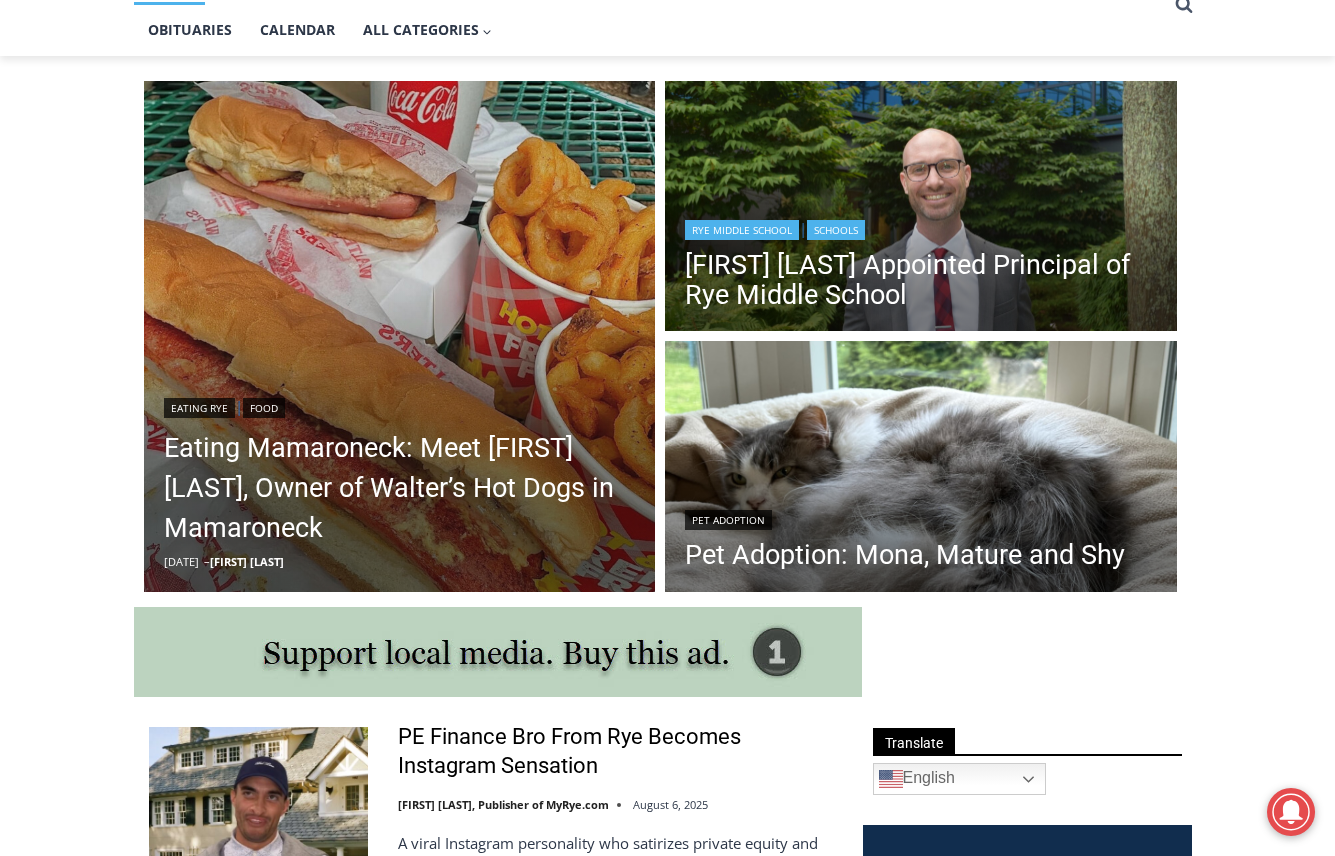 scroll, scrollTop: 600, scrollLeft: 0, axis: vertical 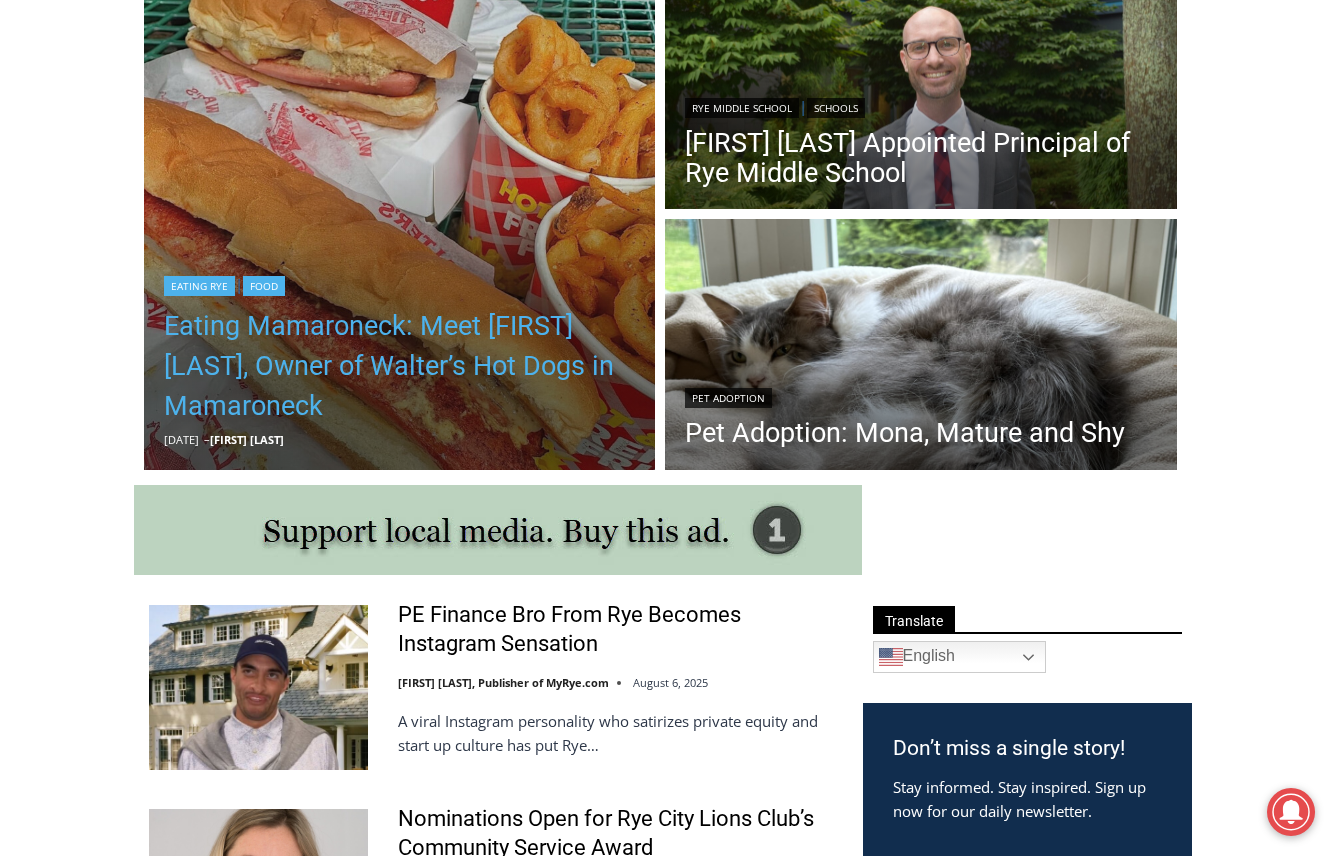 click on "Eating Mamaroneck: Meet Gene Christian Baca, Owner of Walter’s Hot Dogs in Mamaroneck" at bounding box center (400, 366) 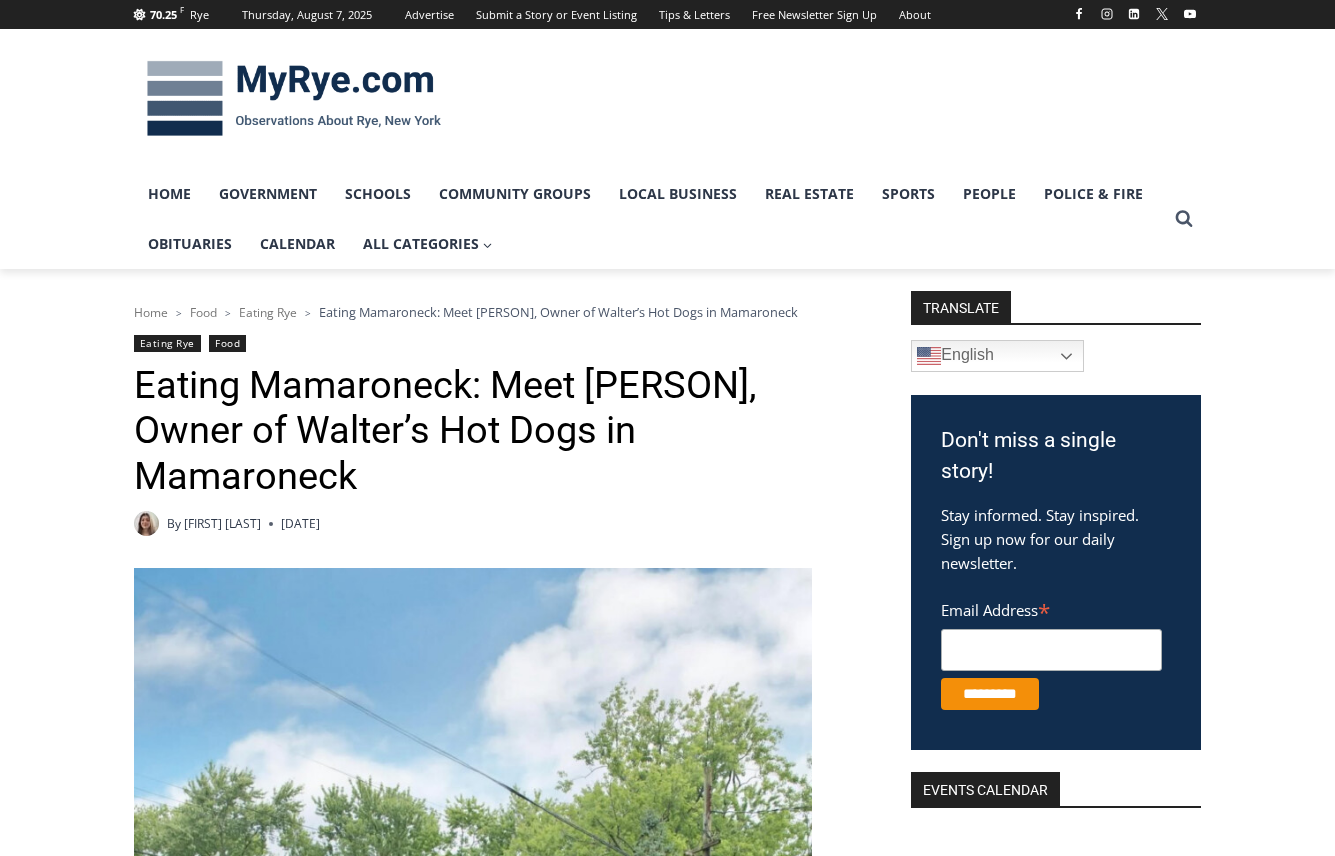 scroll, scrollTop: 0, scrollLeft: 0, axis: both 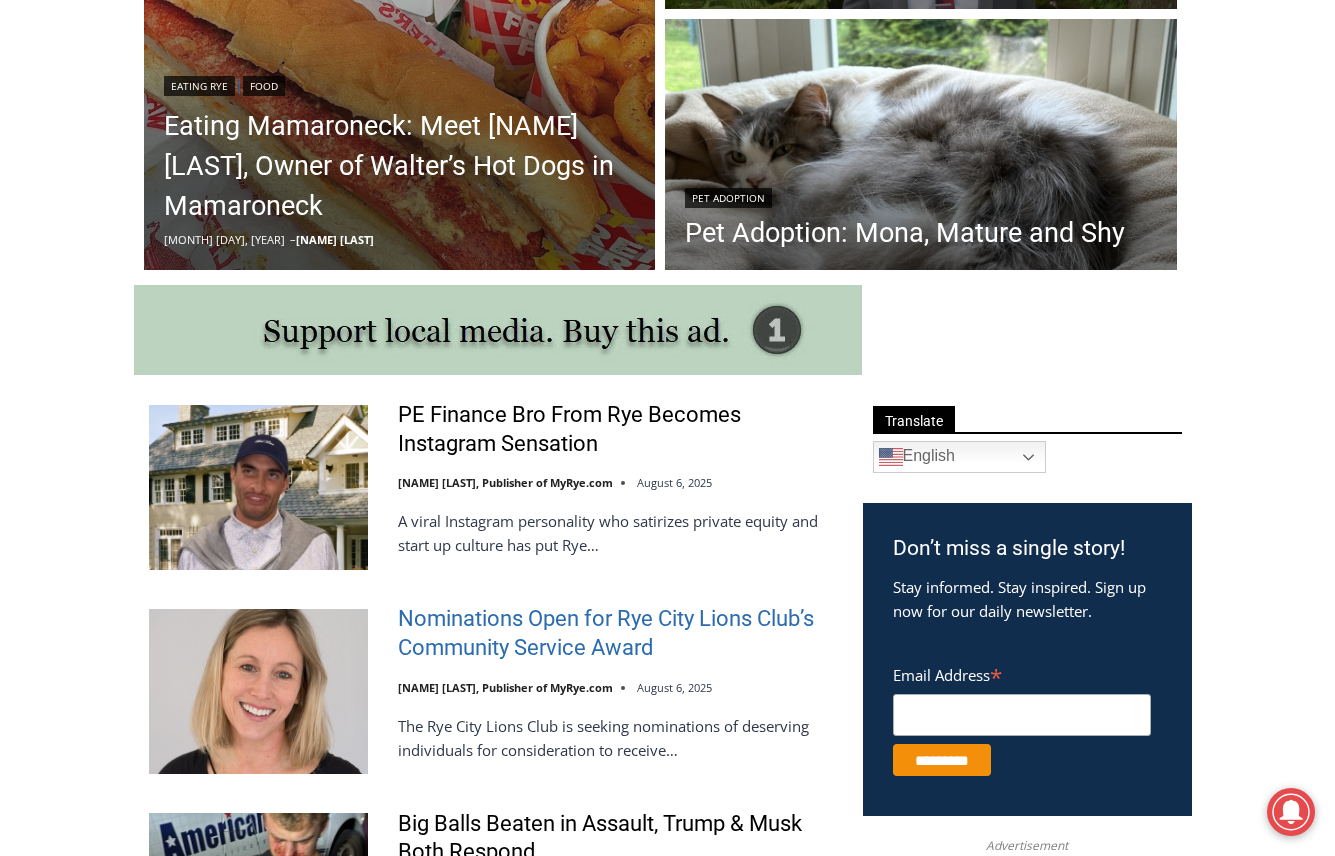 click on "Nominations Open for Rye City Lions Club’s Community Service Award" at bounding box center (617, 633) 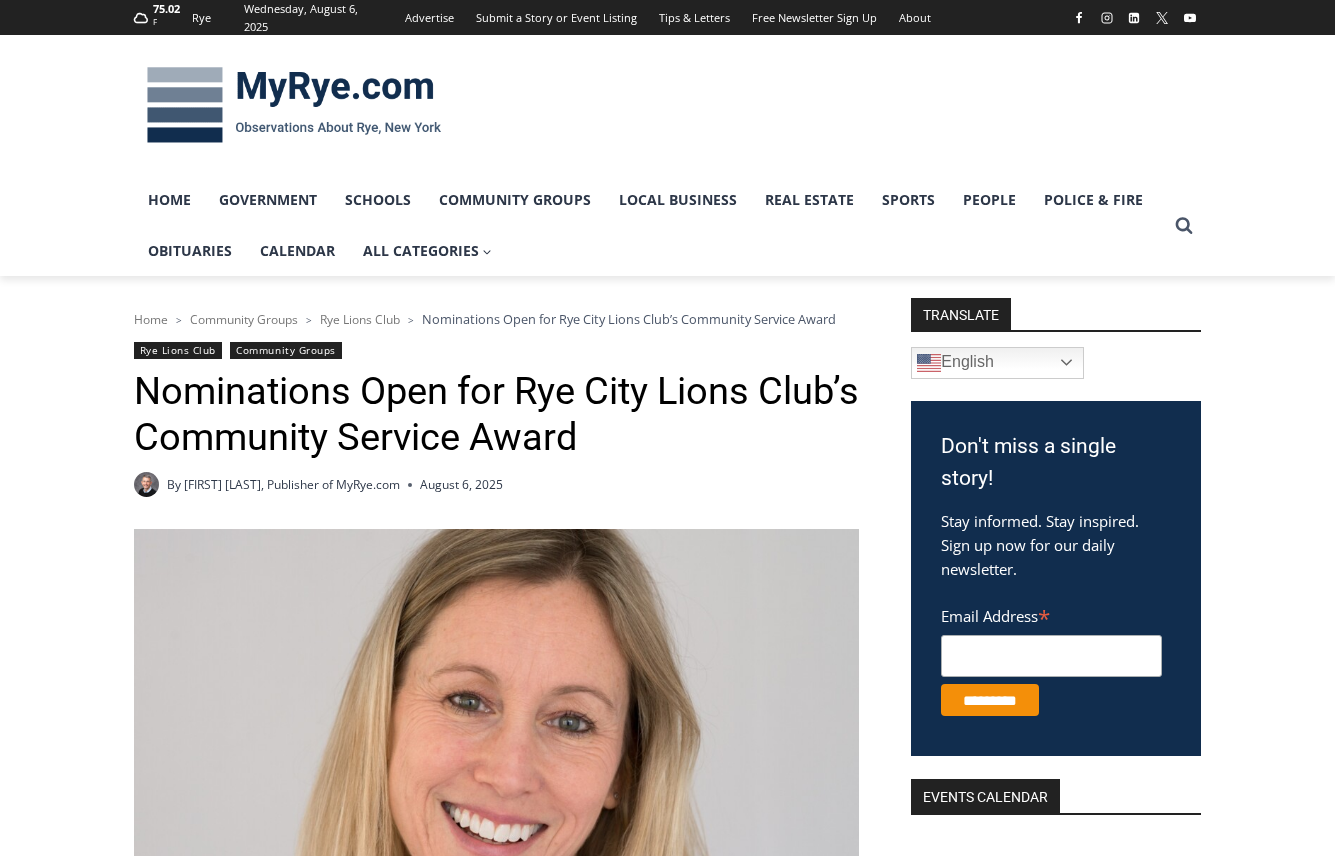 scroll, scrollTop: 0, scrollLeft: 0, axis: both 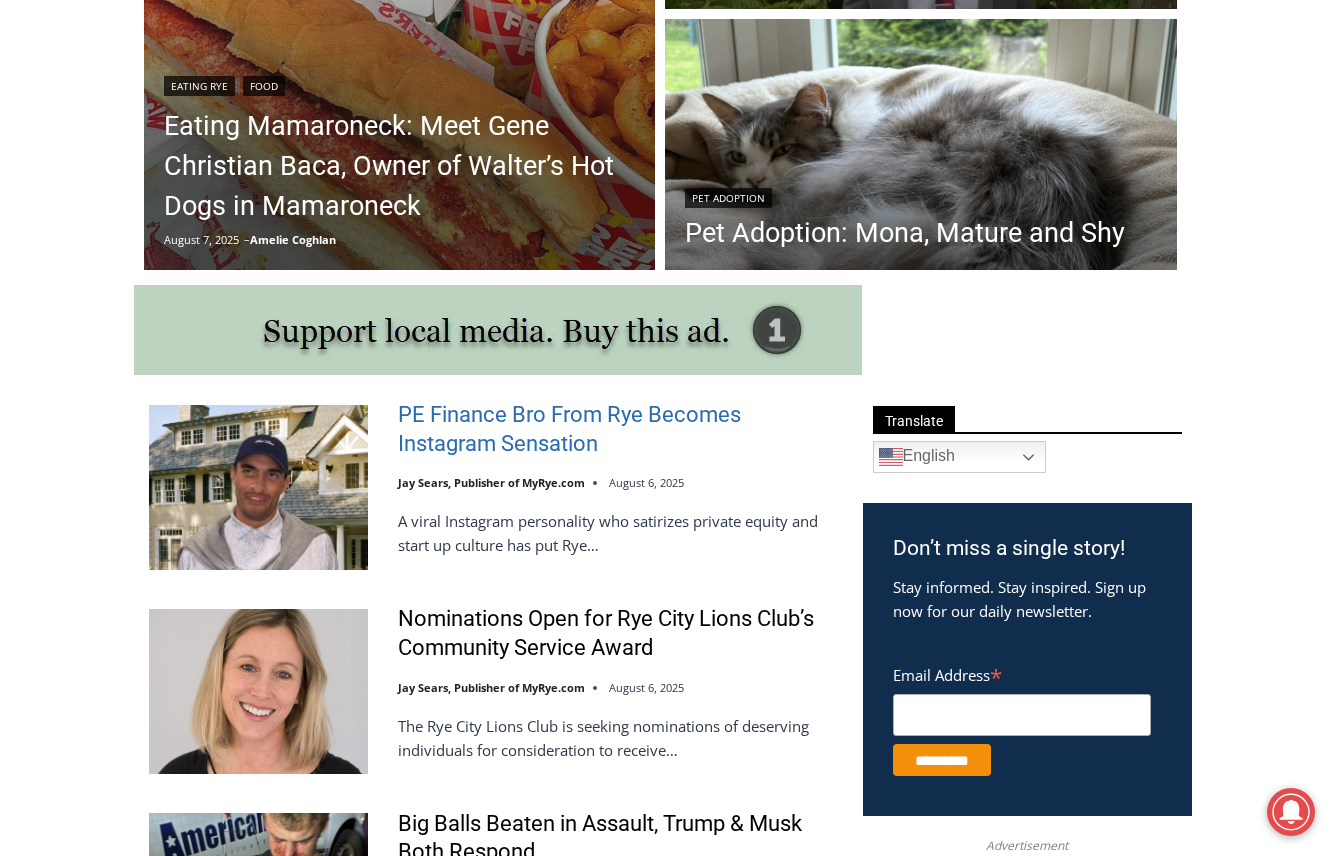 click on "PE Finance Bro From Rye Becomes Instagram Sensation" at bounding box center [617, 429] 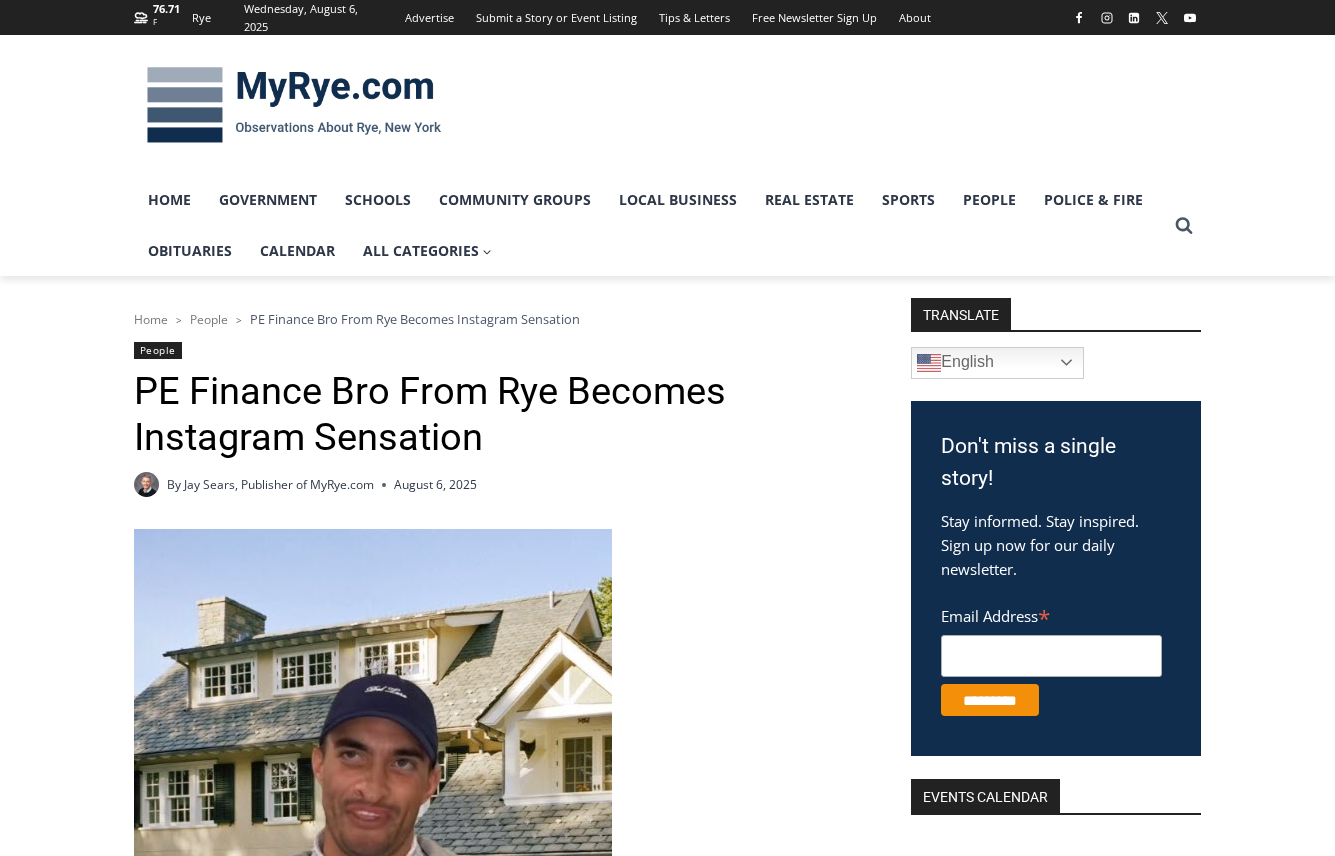 scroll, scrollTop: 0, scrollLeft: 0, axis: both 